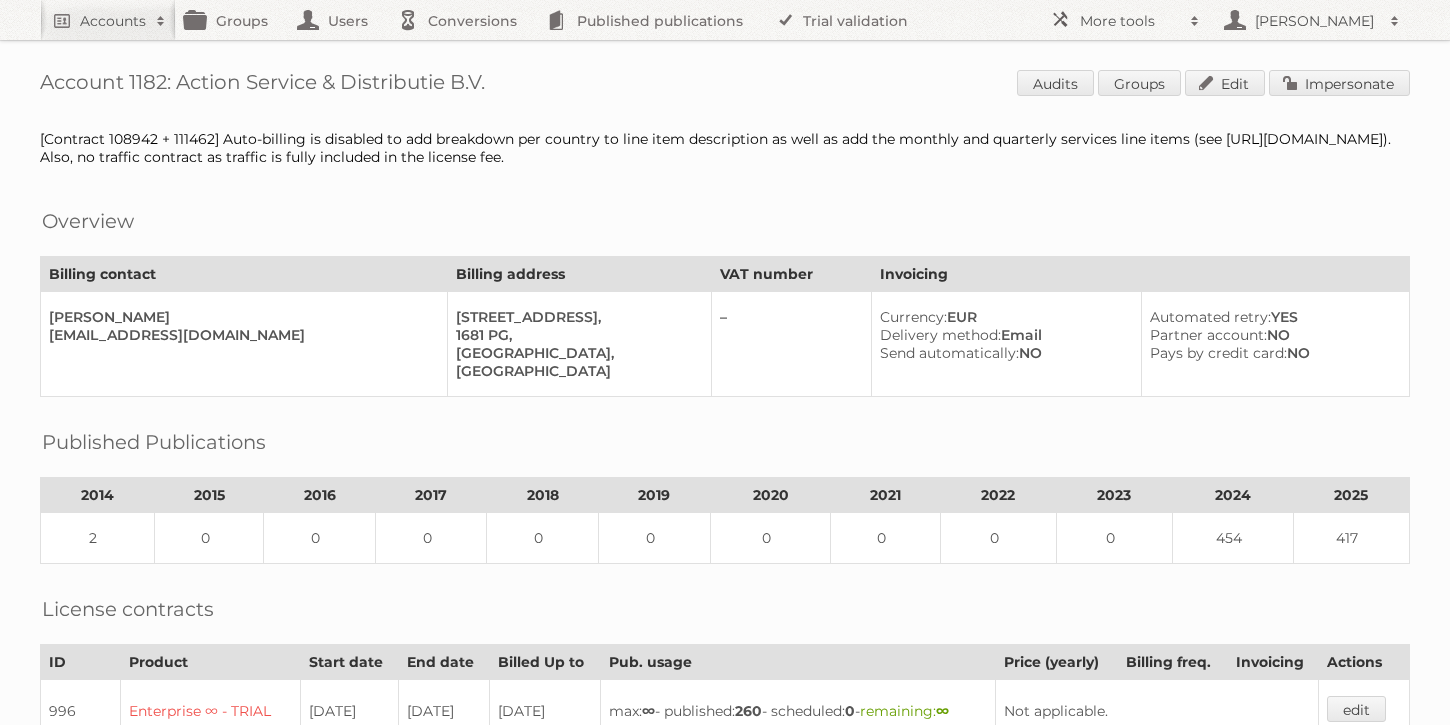 scroll, scrollTop: 1004, scrollLeft: 0, axis: vertical 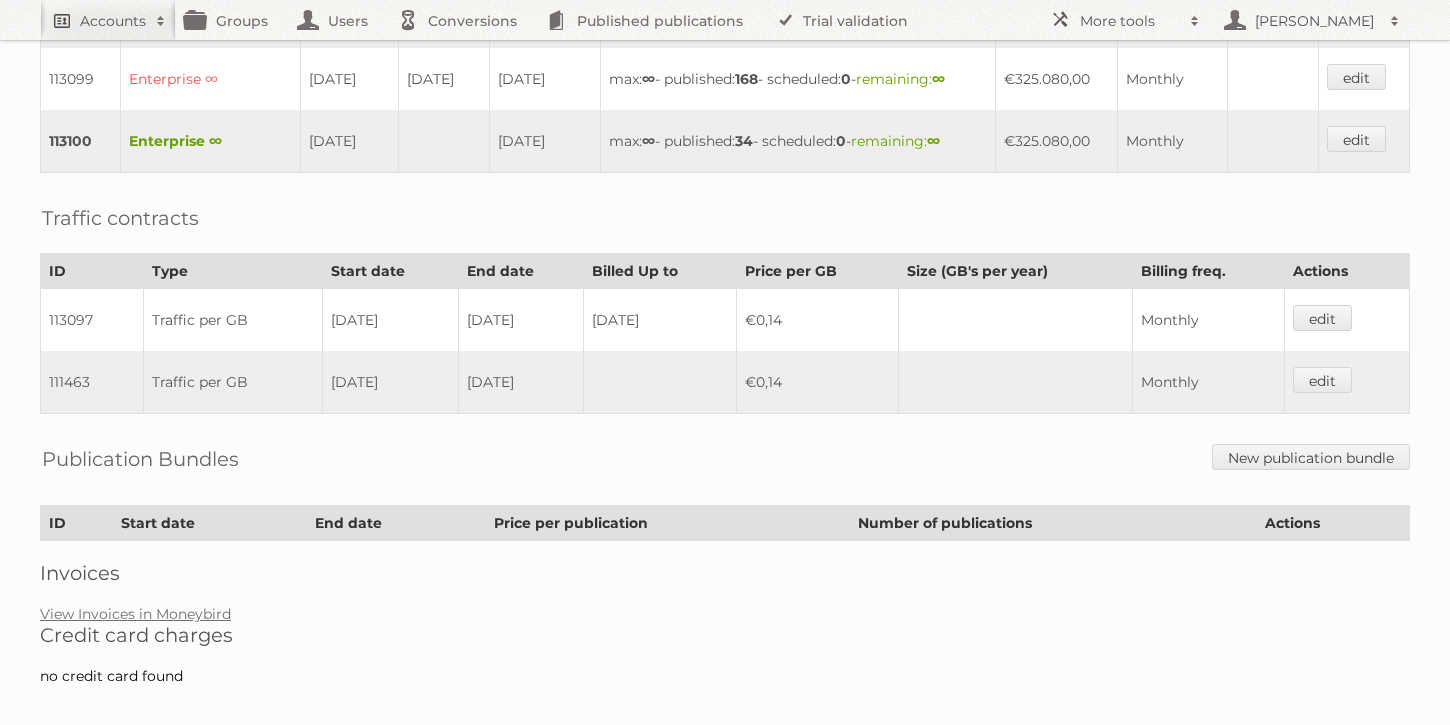 click on "Accounts" at bounding box center [108, 20] 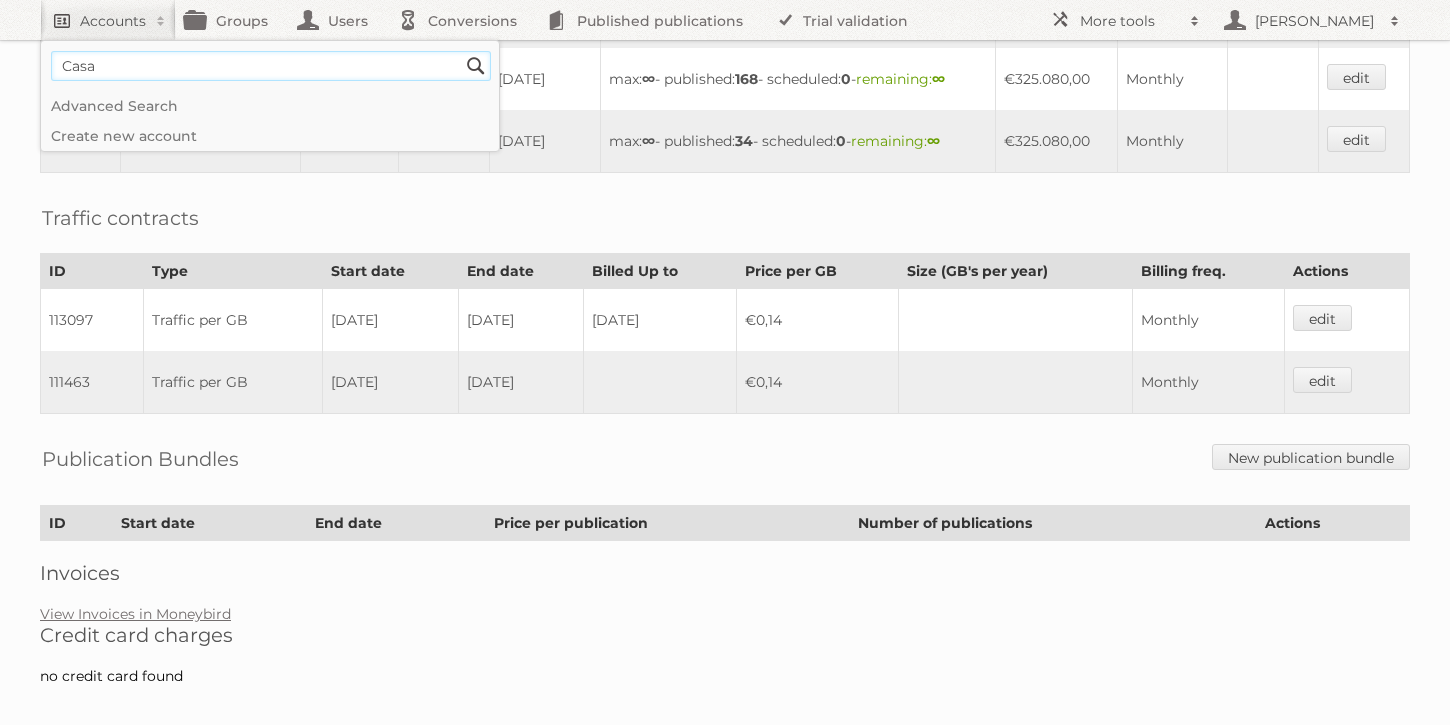 type on "Casa" 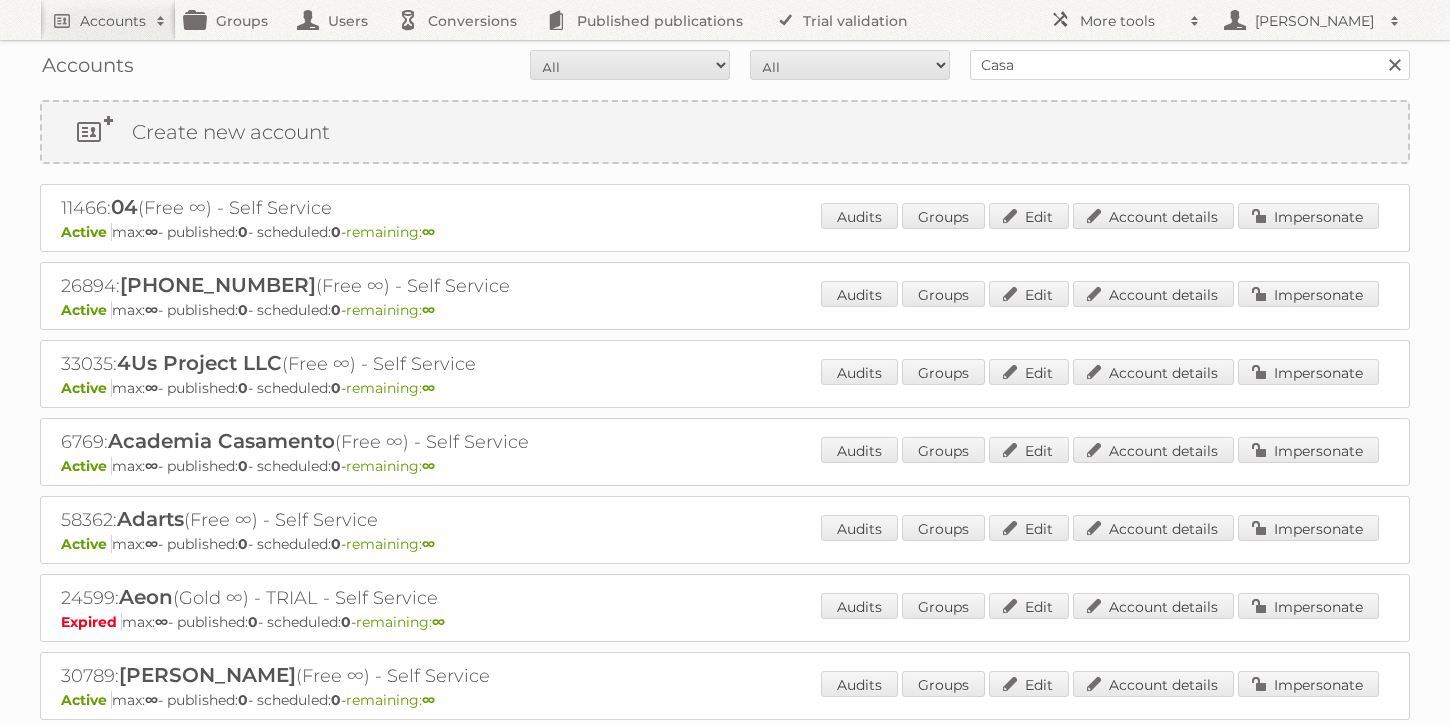 scroll, scrollTop: 0, scrollLeft: 0, axis: both 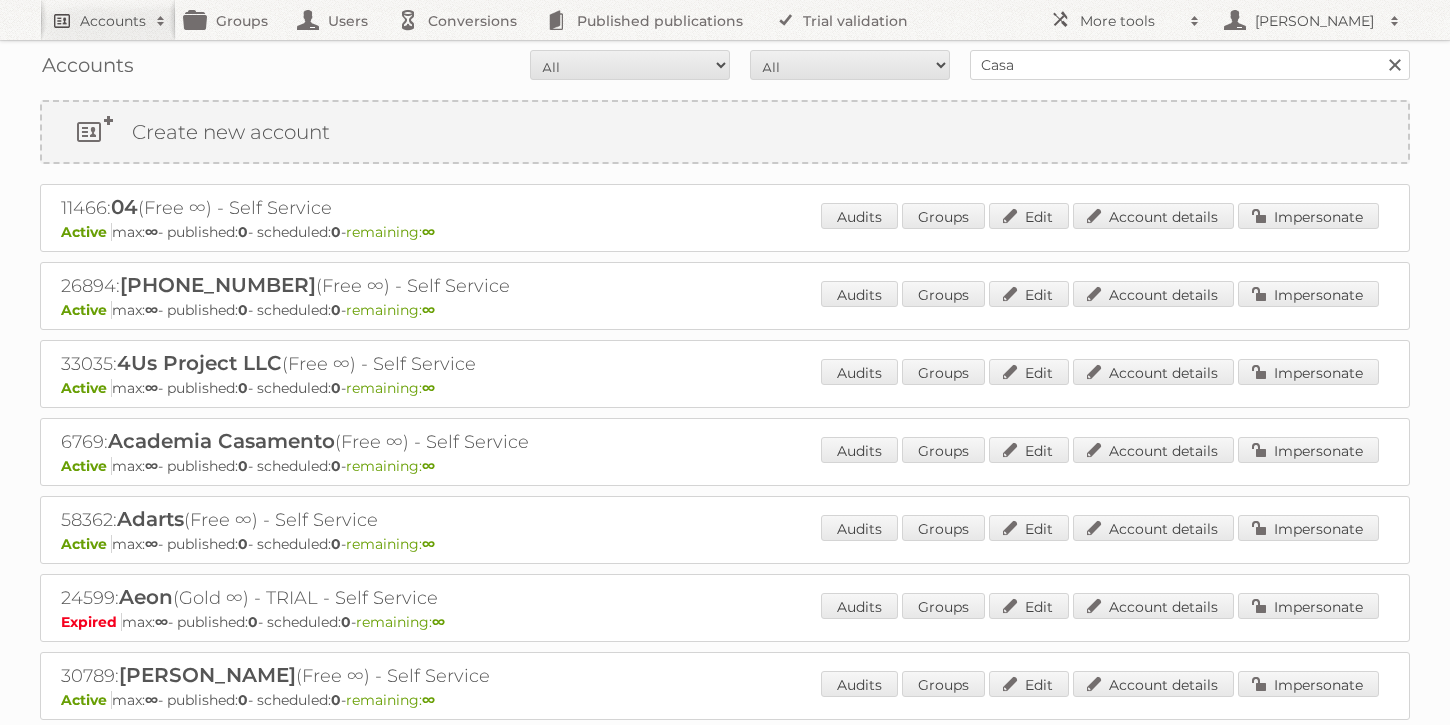 click on "Accounts" at bounding box center [108, 20] 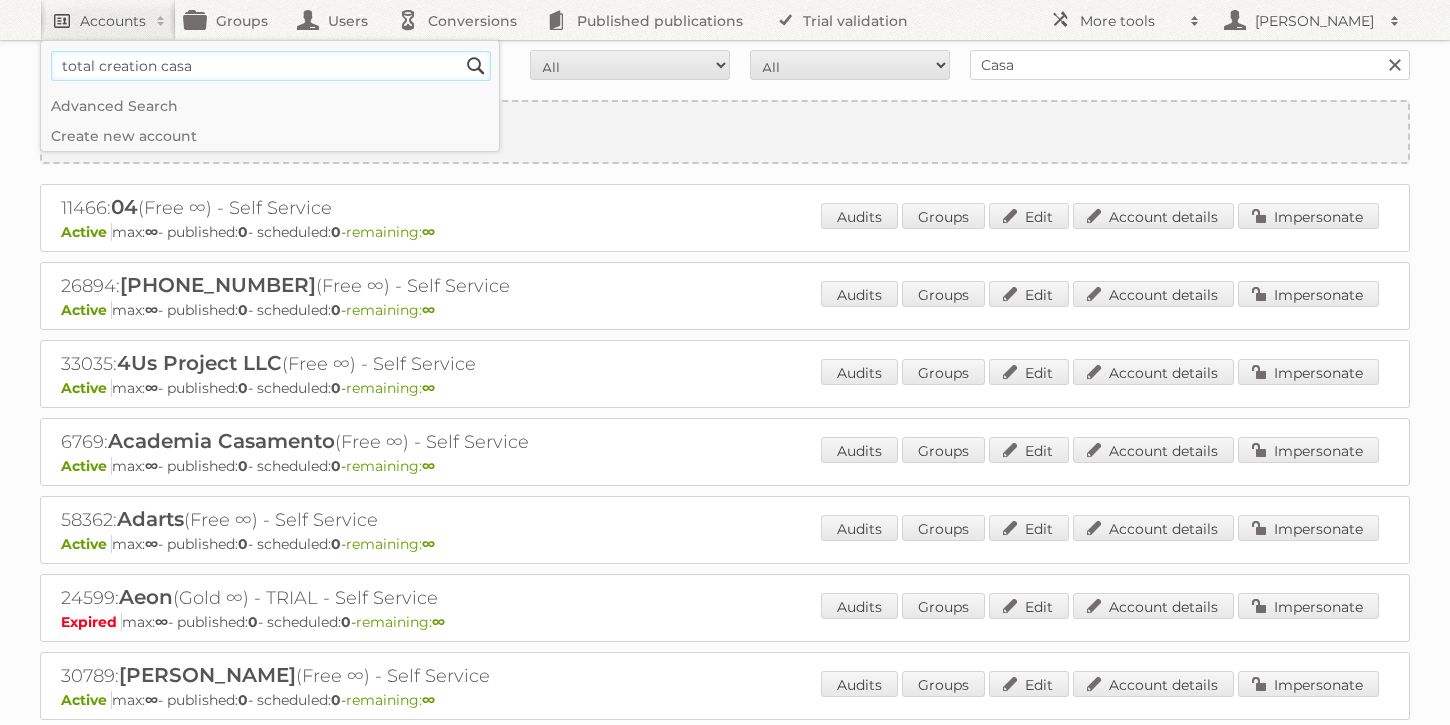 type on "total creation casa" 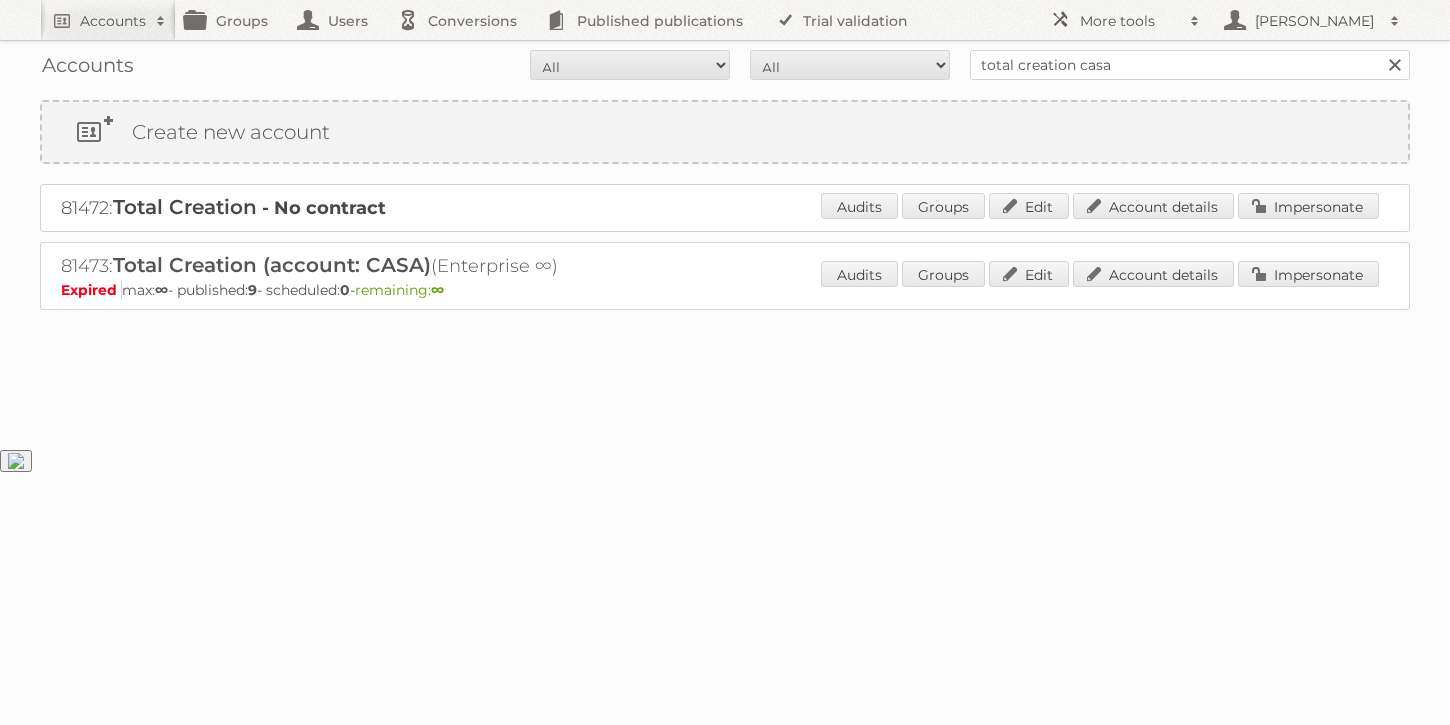 scroll, scrollTop: 0, scrollLeft: 0, axis: both 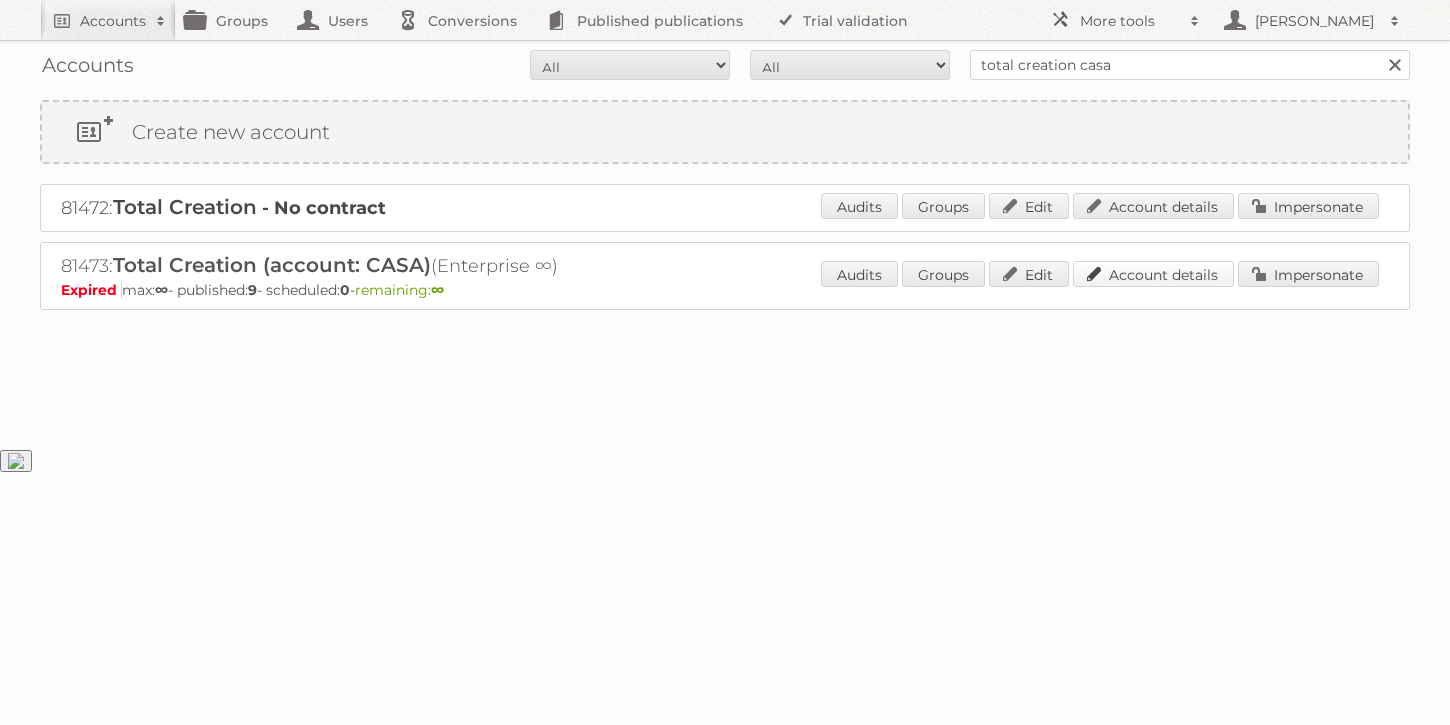 click on "Account details" at bounding box center [1153, 274] 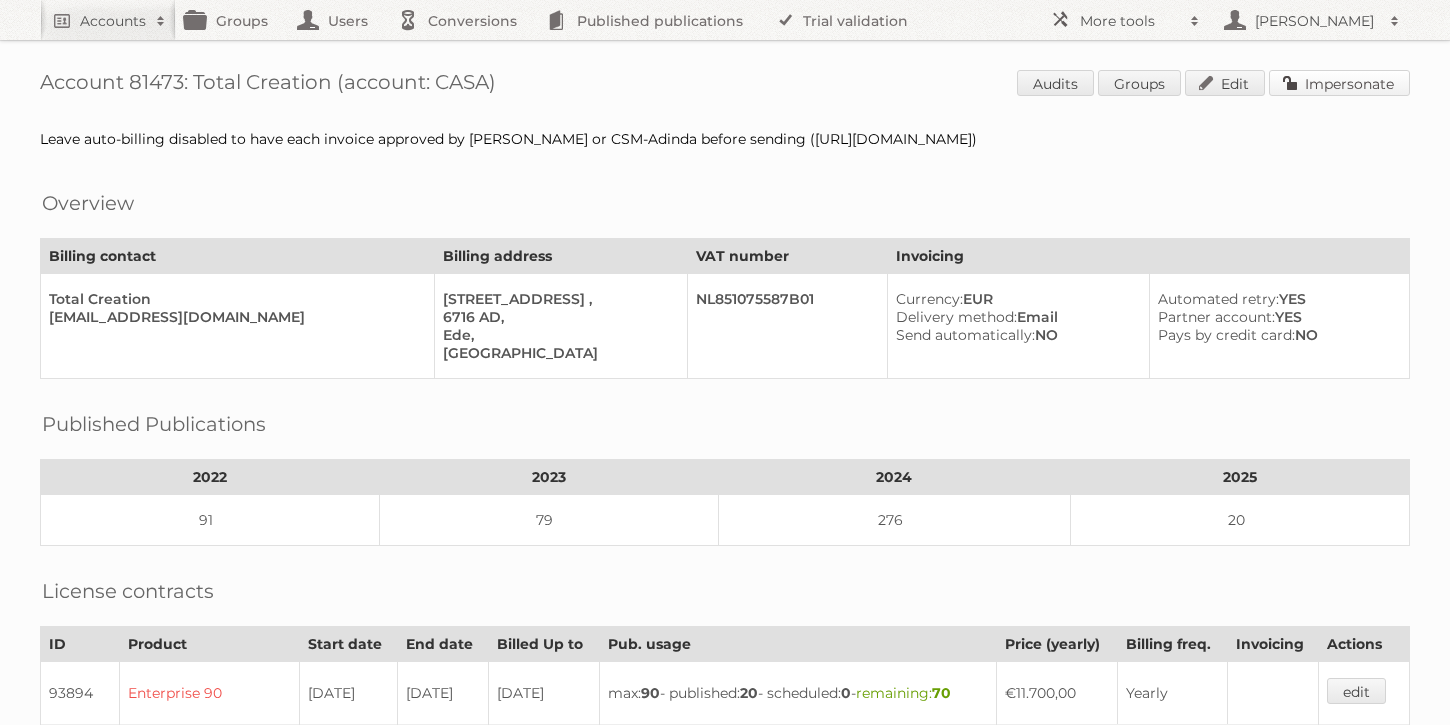 scroll, scrollTop: 1050, scrollLeft: 0, axis: vertical 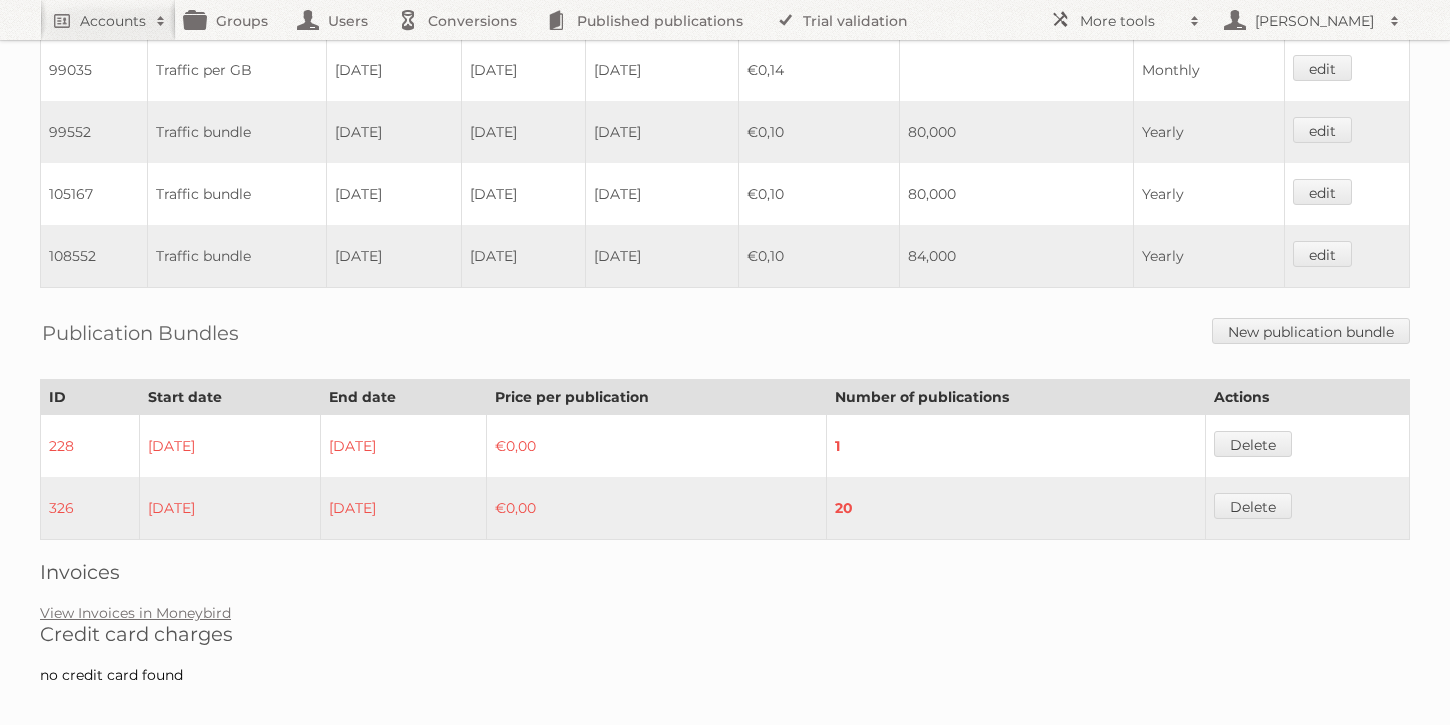 click on "Account 81473: Total Creation (account: CASA)
Audits
Groups
Edit
Impersonate
Leave auto-billing disabled to have each invoice approved by [PERSON_NAME] or CSM-Adinda before sending ([URL][DOMAIN_NAME])
Overview
Billing contact
Billing address
VAT number
Invoicing
Total Creation
[EMAIL_ADDRESS][DOMAIN_NAME]
[STREET_ADDRESS]
NL851075587B01
Currency:  EUR
Delivery method:  Email
Send automatically:  NO
Automated retry:  YES
Partner account:  YES
Pays by credit card:  NO
Published Publications
2022
2023" at bounding box center (725, -173) 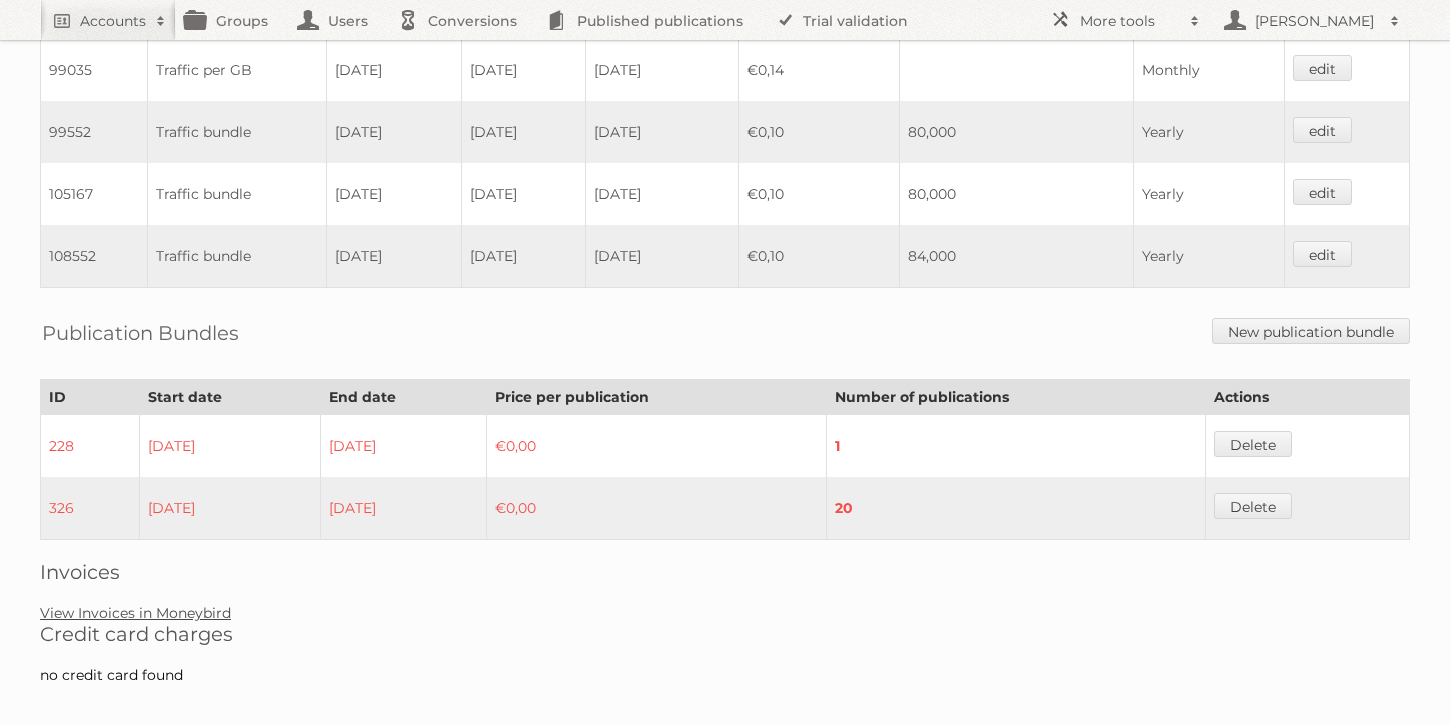 click on "View Invoices in Moneybird" at bounding box center [135, 613] 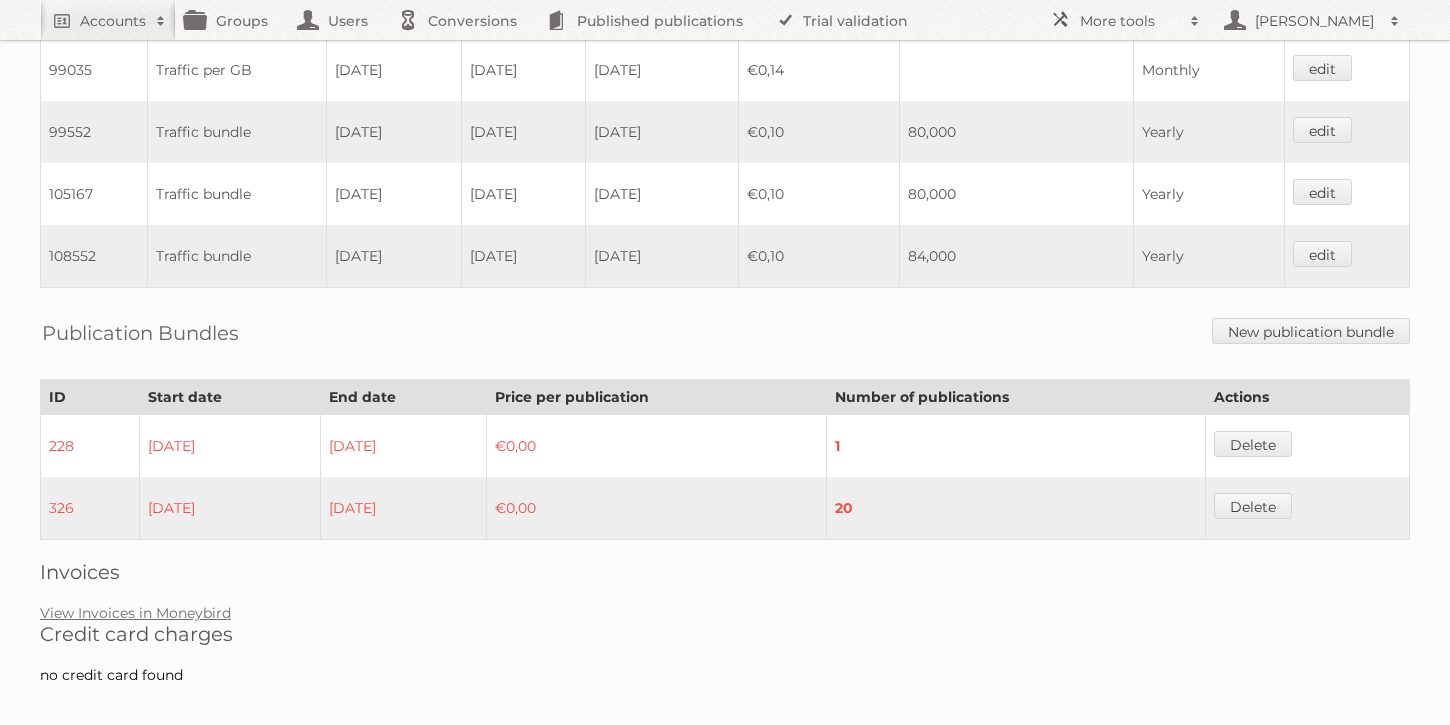 click on "Credit card charges" at bounding box center (725, 634) 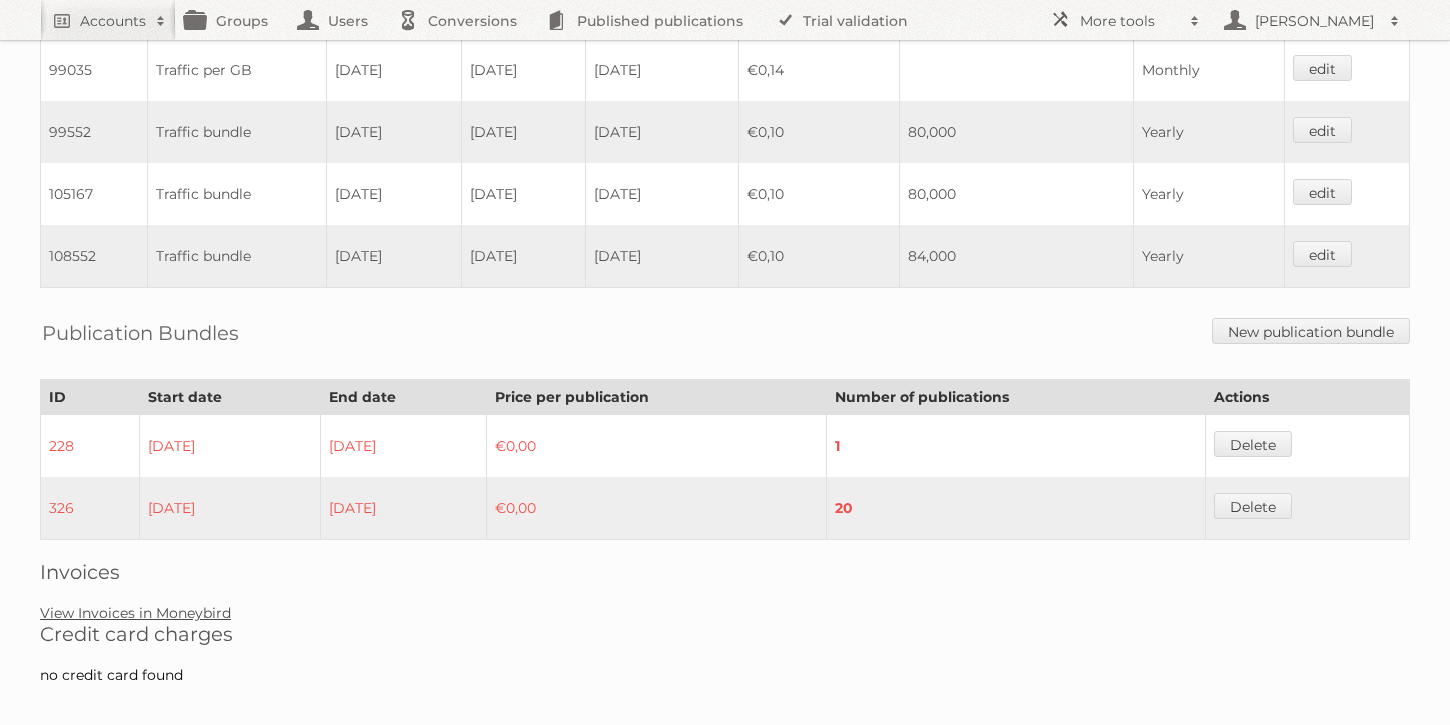 click on "View Invoices in Moneybird" at bounding box center (135, 613) 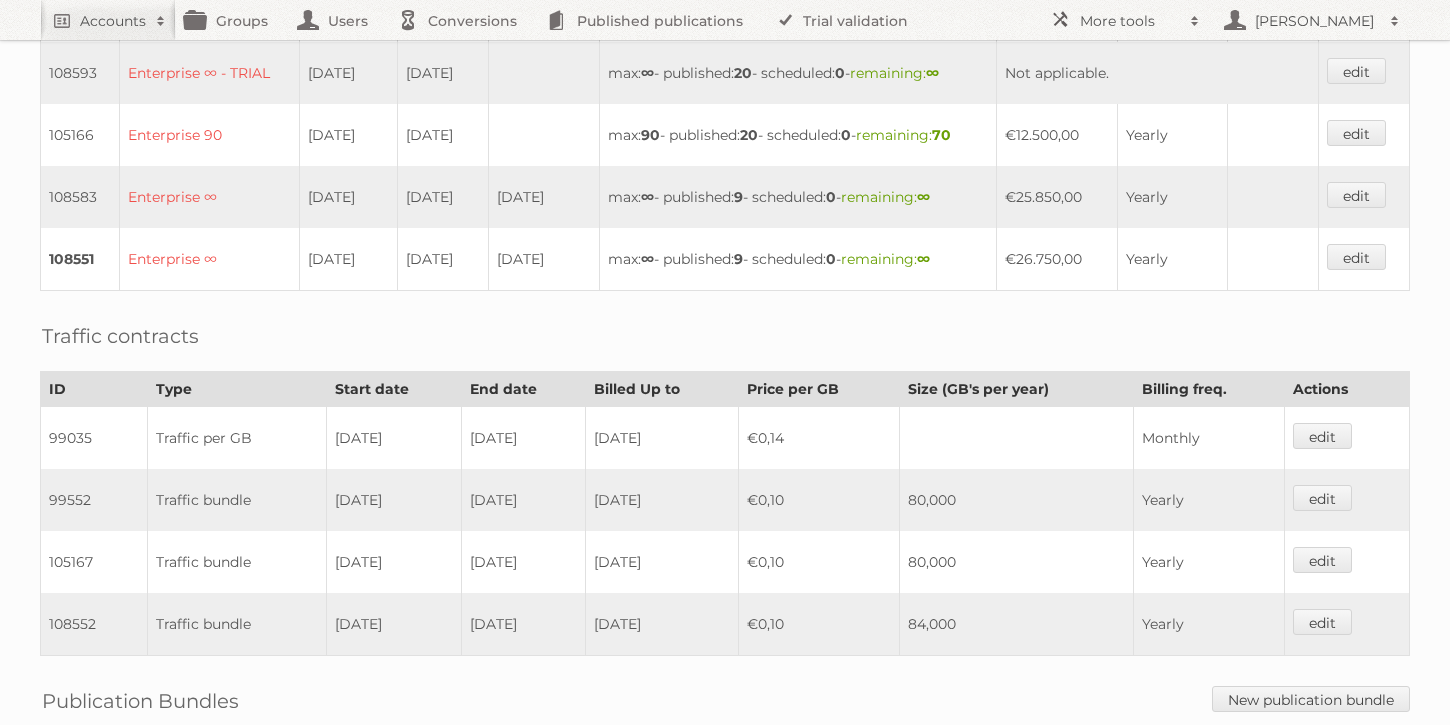 scroll, scrollTop: 664, scrollLeft: 0, axis: vertical 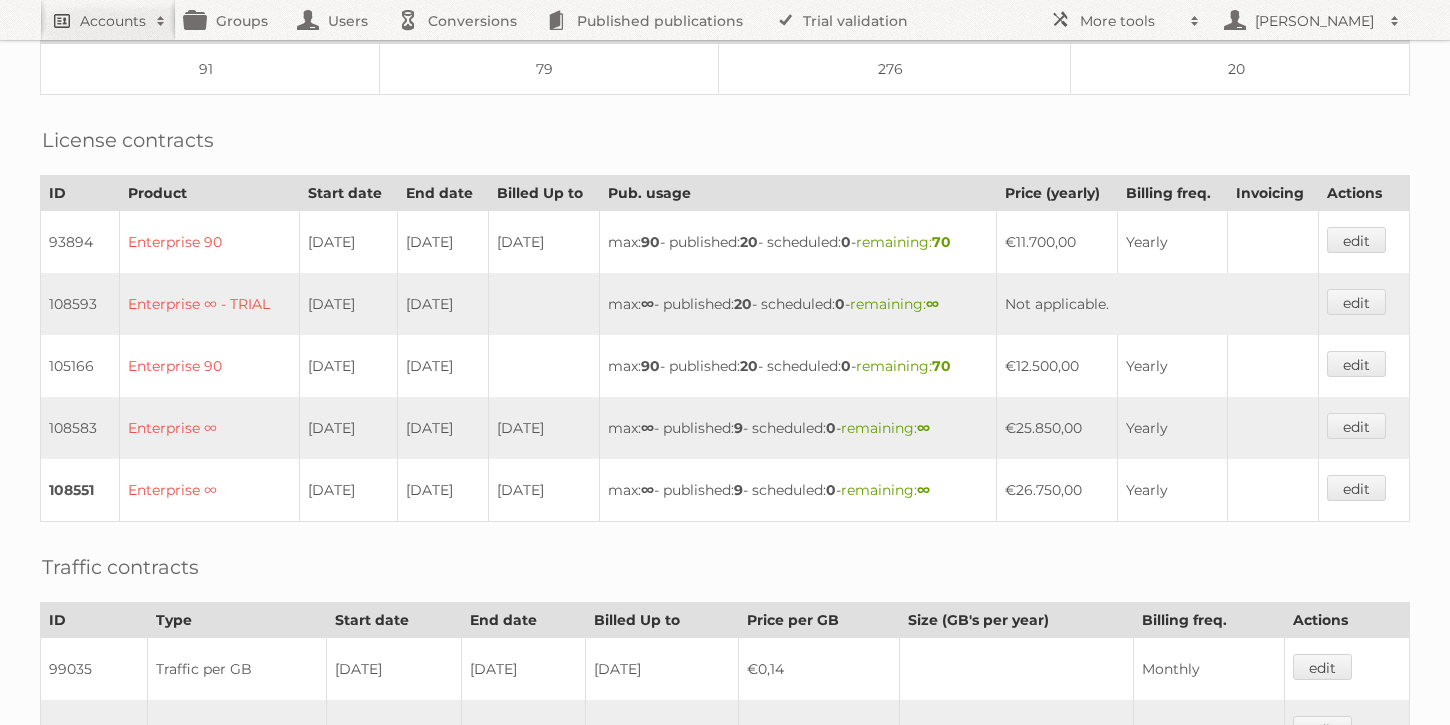 click on "Accounts" at bounding box center [113, 21] 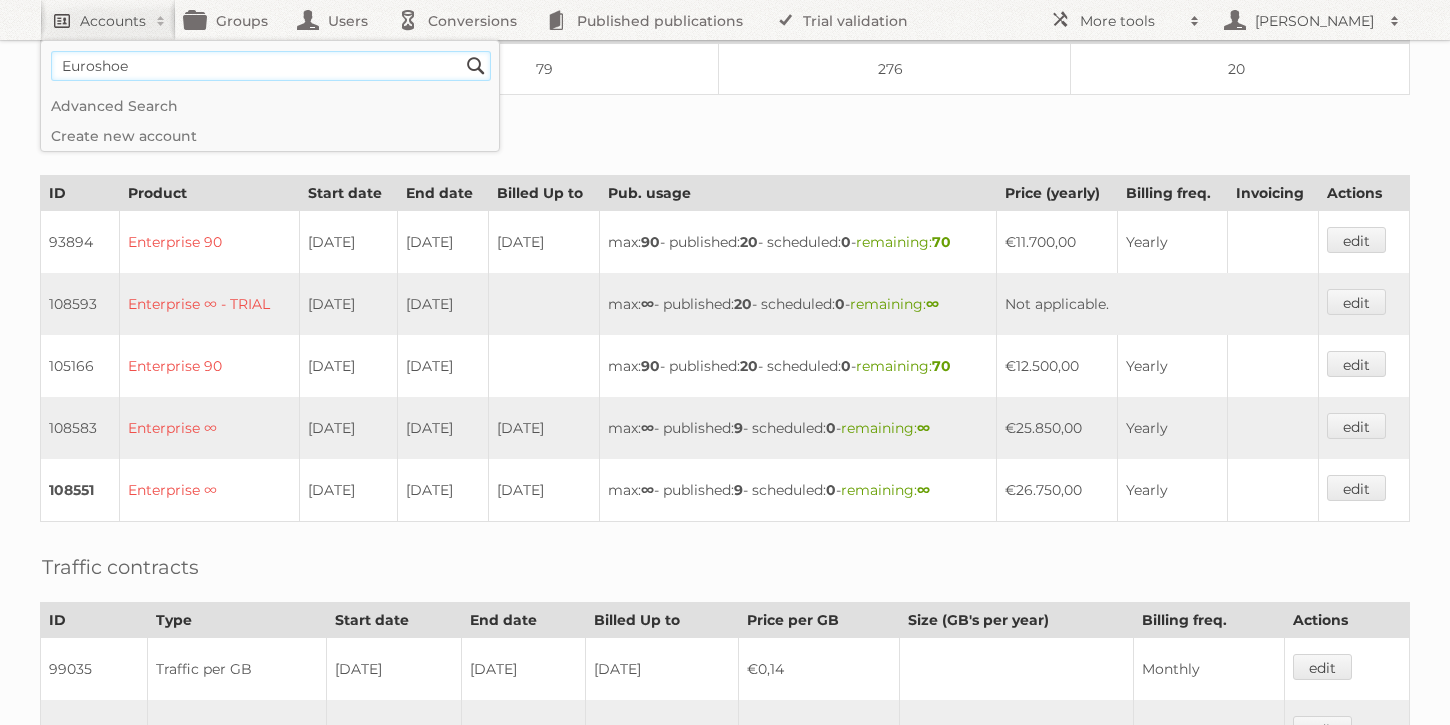 type on "Euroshoe" 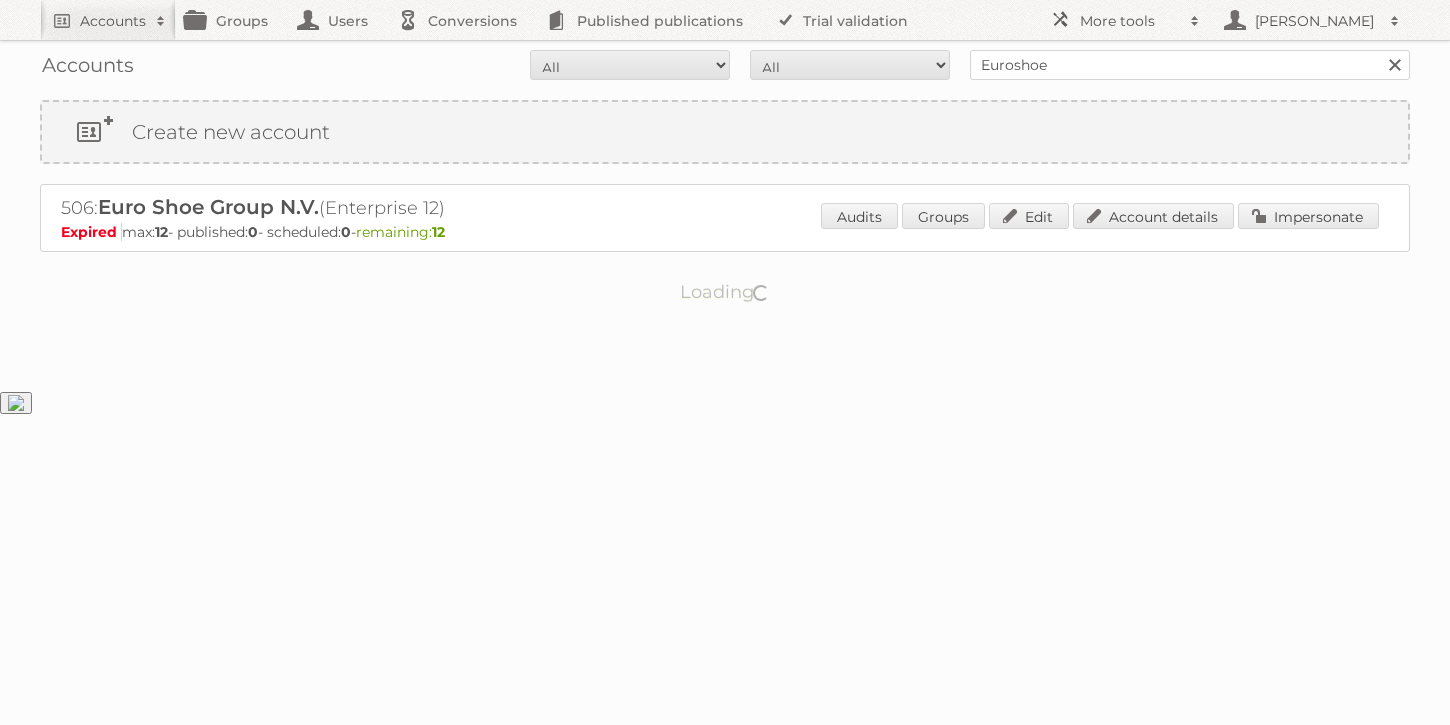 scroll, scrollTop: 0, scrollLeft: 0, axis: both 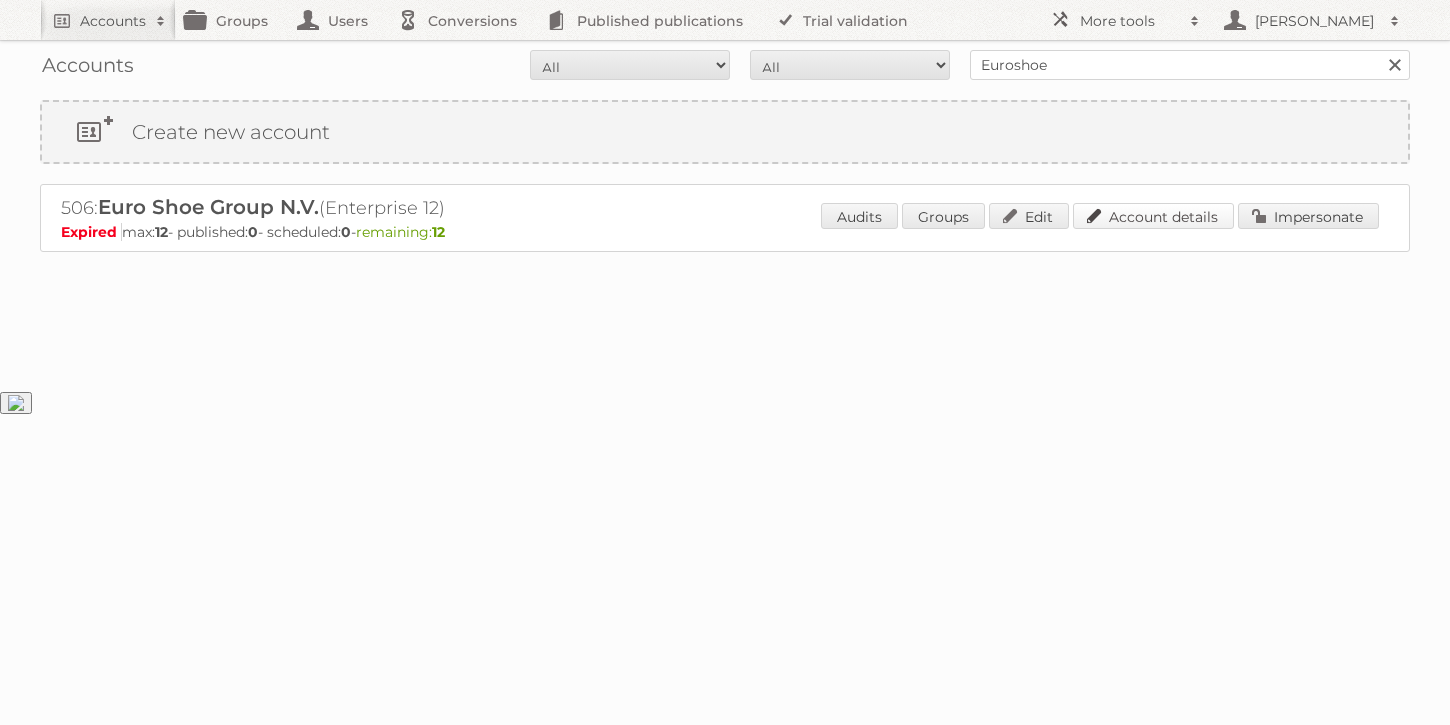 click on "Account details" at bounding box center [1153, 216] 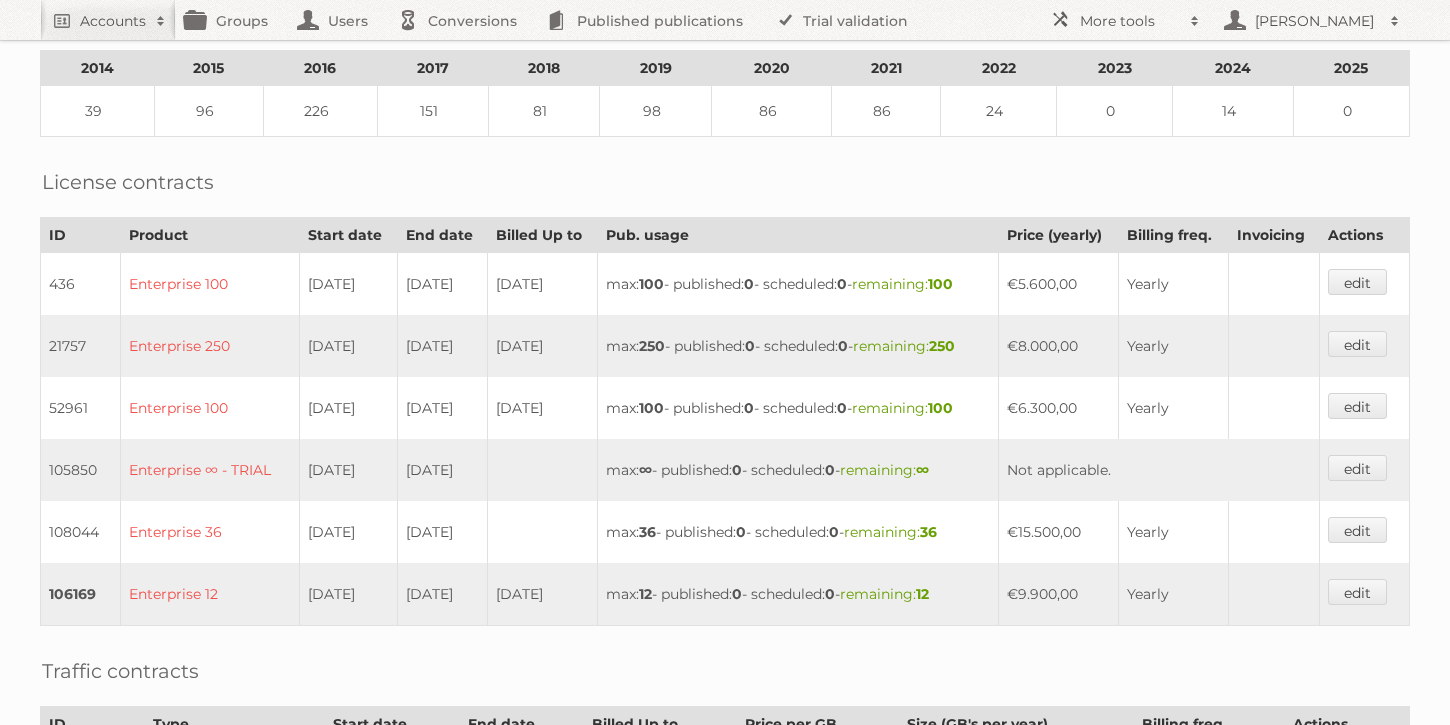 scroll, scrollTop: 1162, scrollLeft: 0, axis: vertical 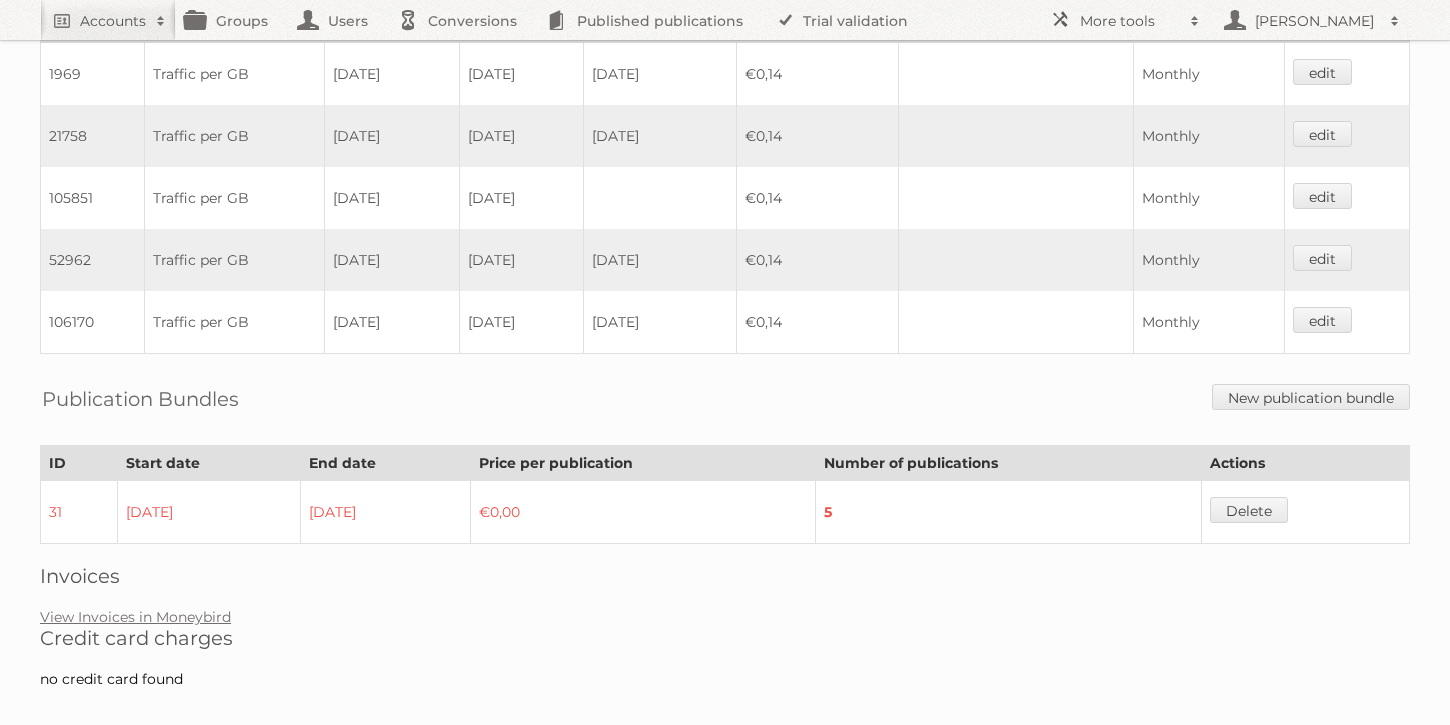 click on "Credit card charges" at bounding box center (725, 638) 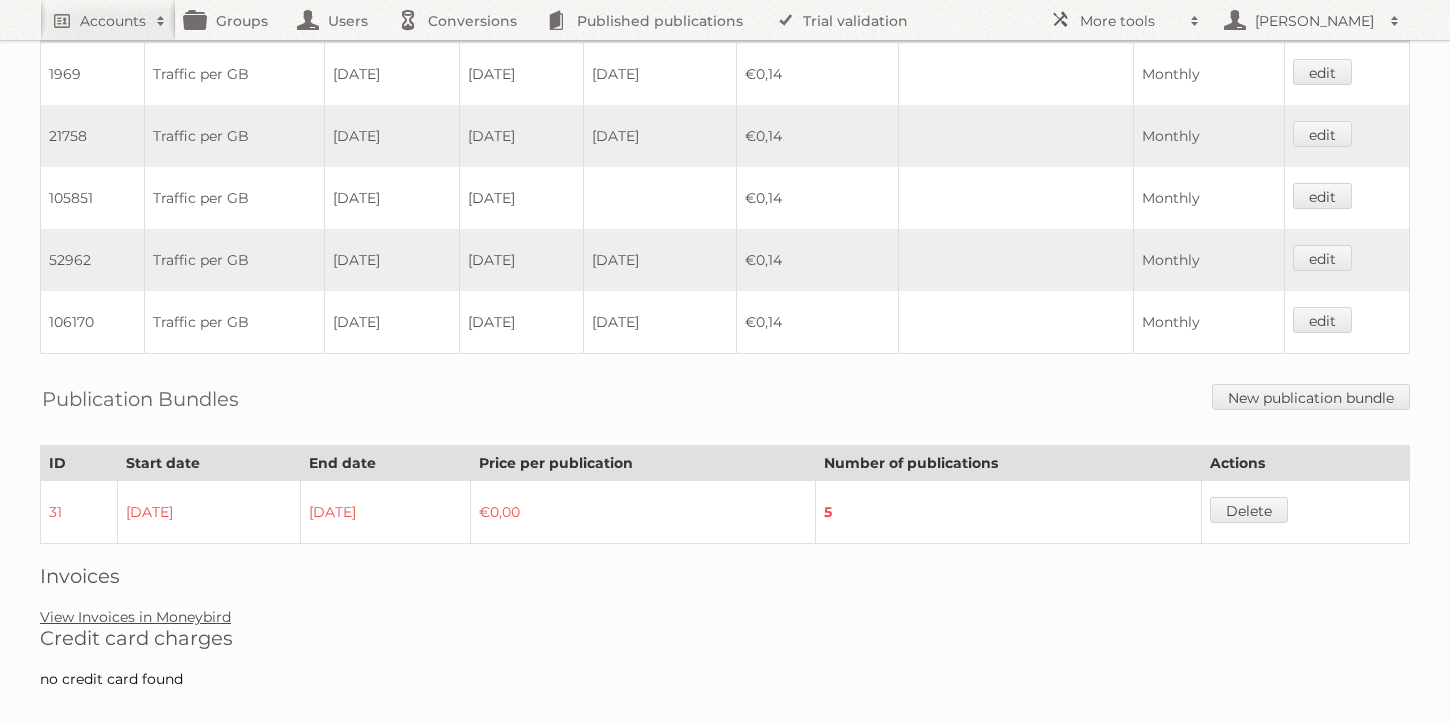 click on "View Invoices in Moneybird" at bounding box center [135, 617] 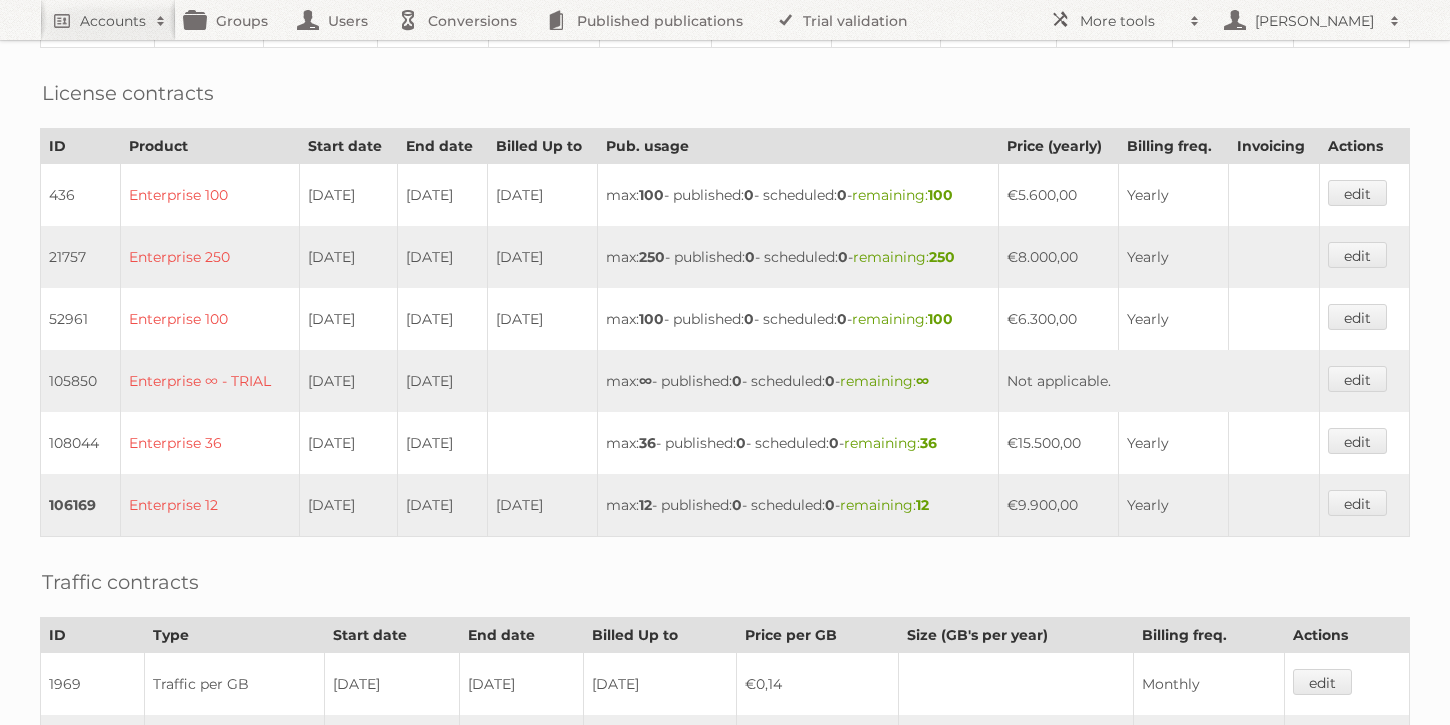 scroll, scrollTop: 553, scrollLeft: 0, axis: vertical 